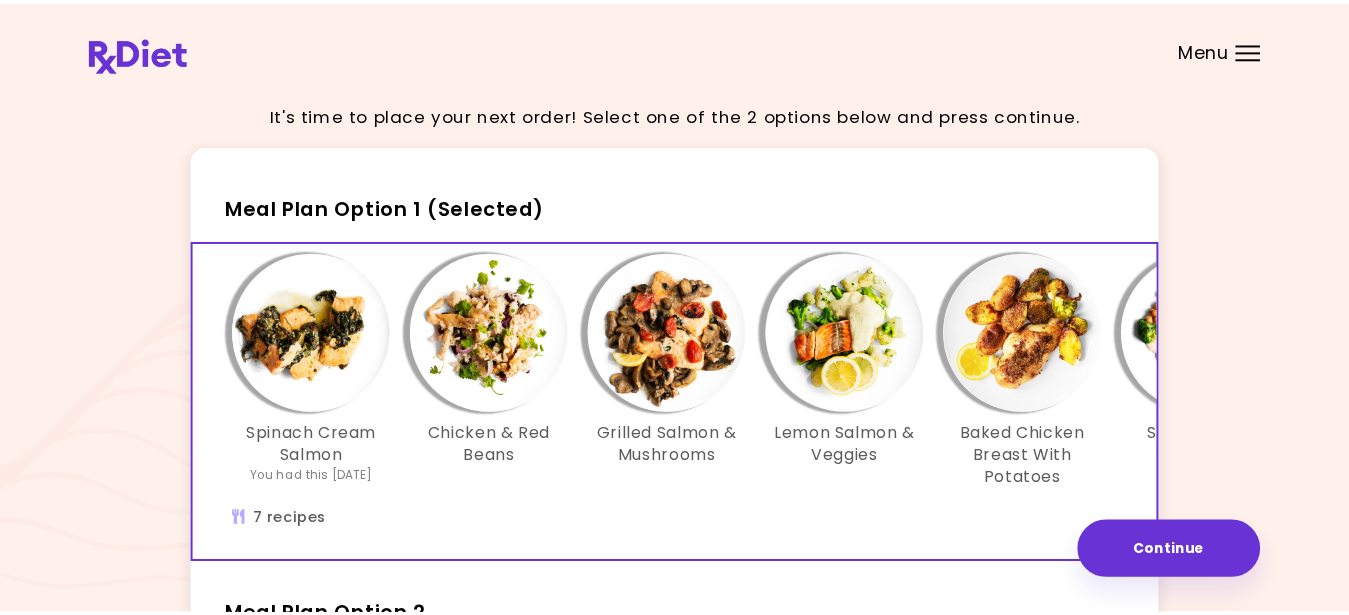scroll, scrollTop: 0, scrollLeft: 0, axis: both 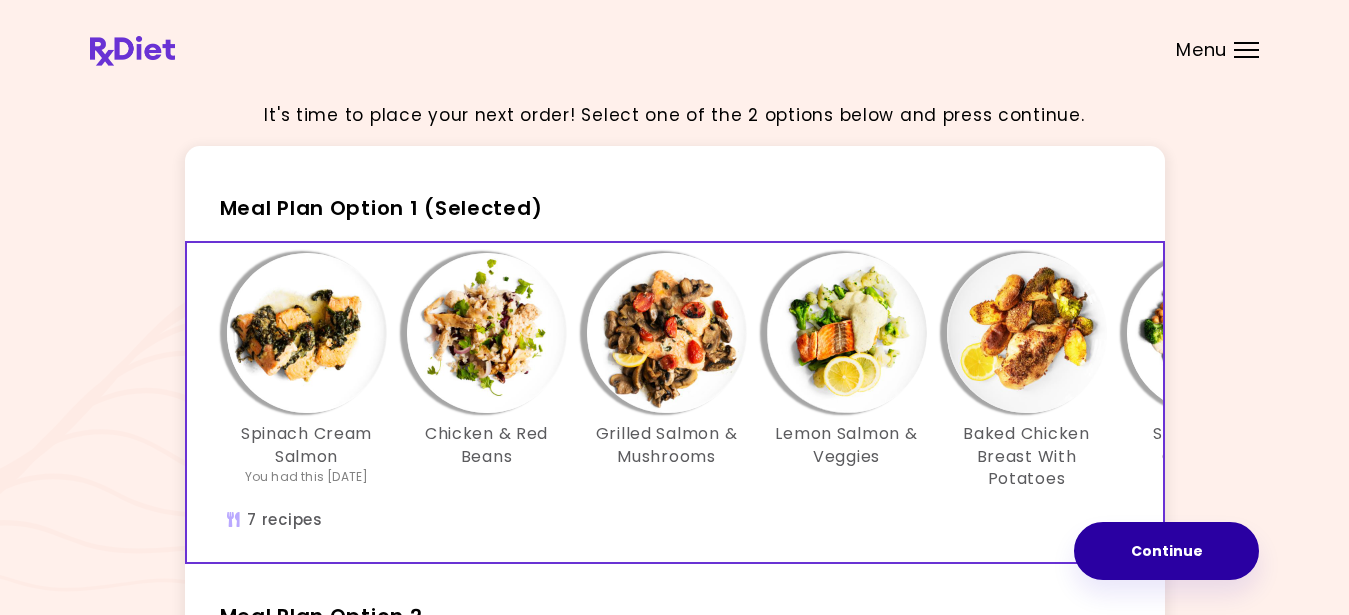 click on "Continue" at bounding box center [1166, 551] 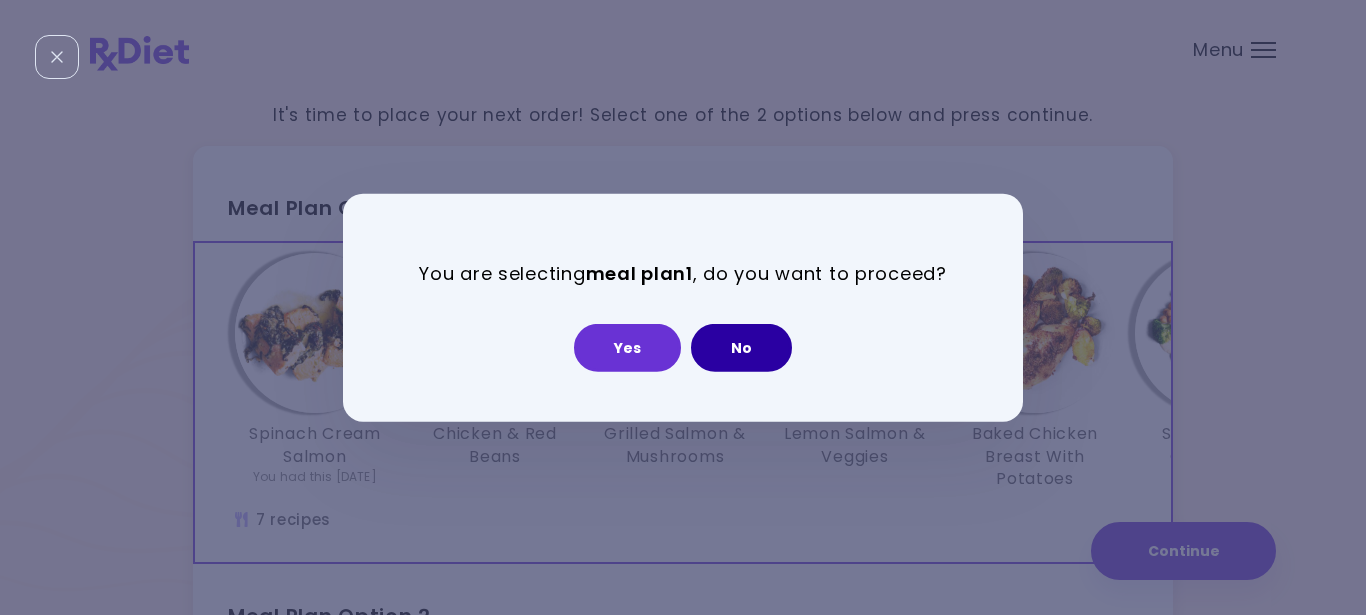 click on "No" at bounding box center (741, 348) 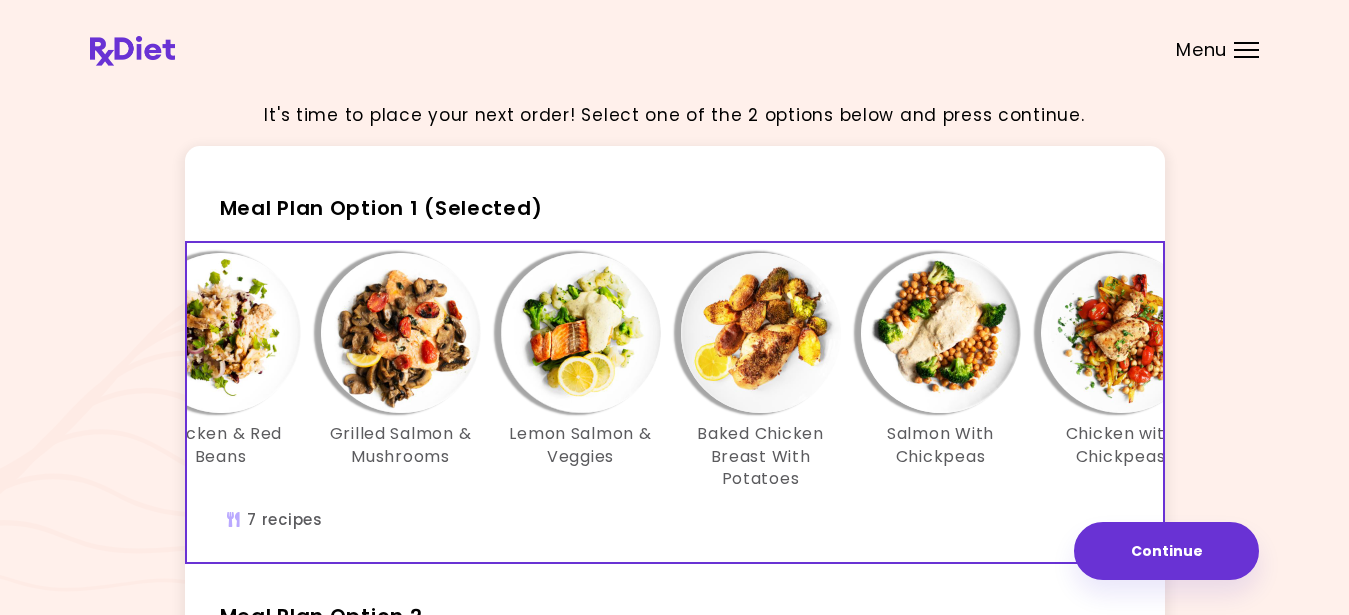 scroll, scrollTop: 0, scrollLeft: 258, axis: horizontal 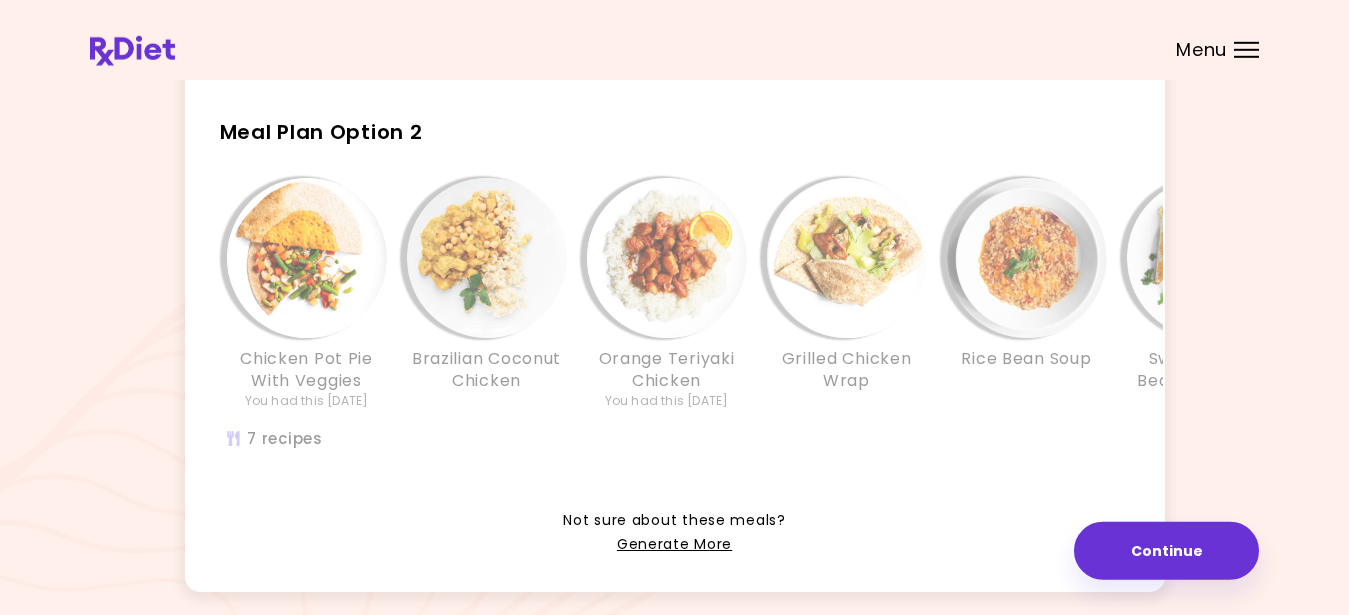 click at bounding box center (307, 258) 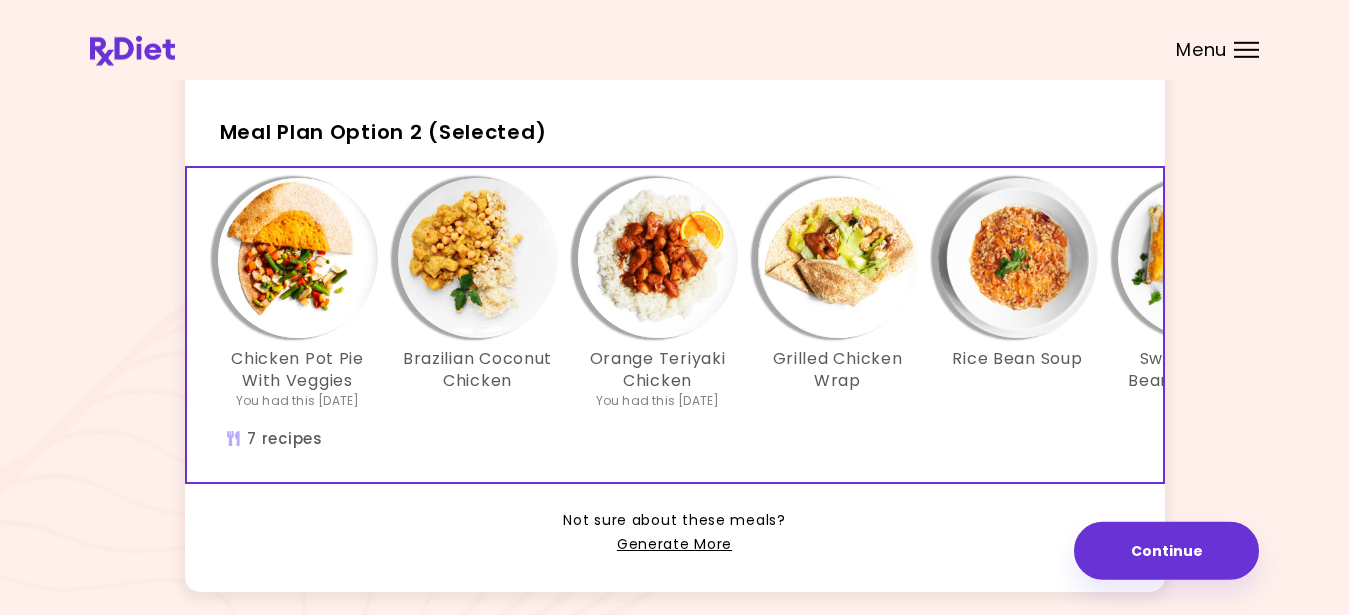 scroll, scrollTop: 0, scrollLeft: 0, axis: both 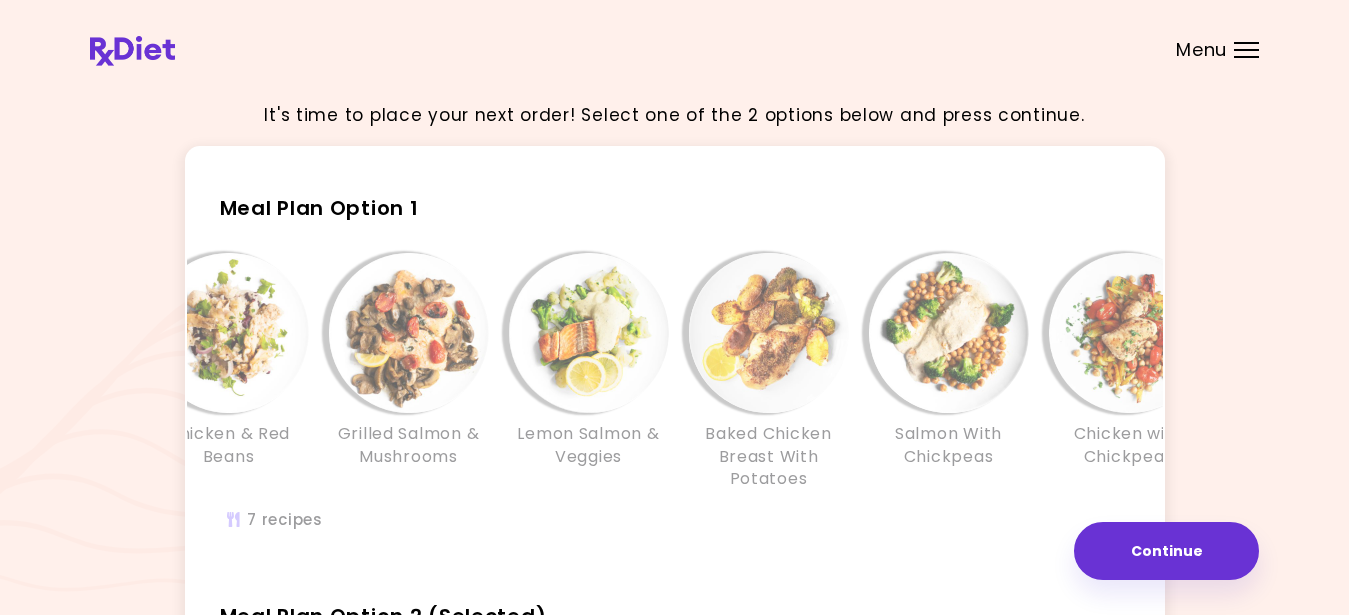 click on "Grilled Salmon & Mushrooms" at bounding box center (409, 371) 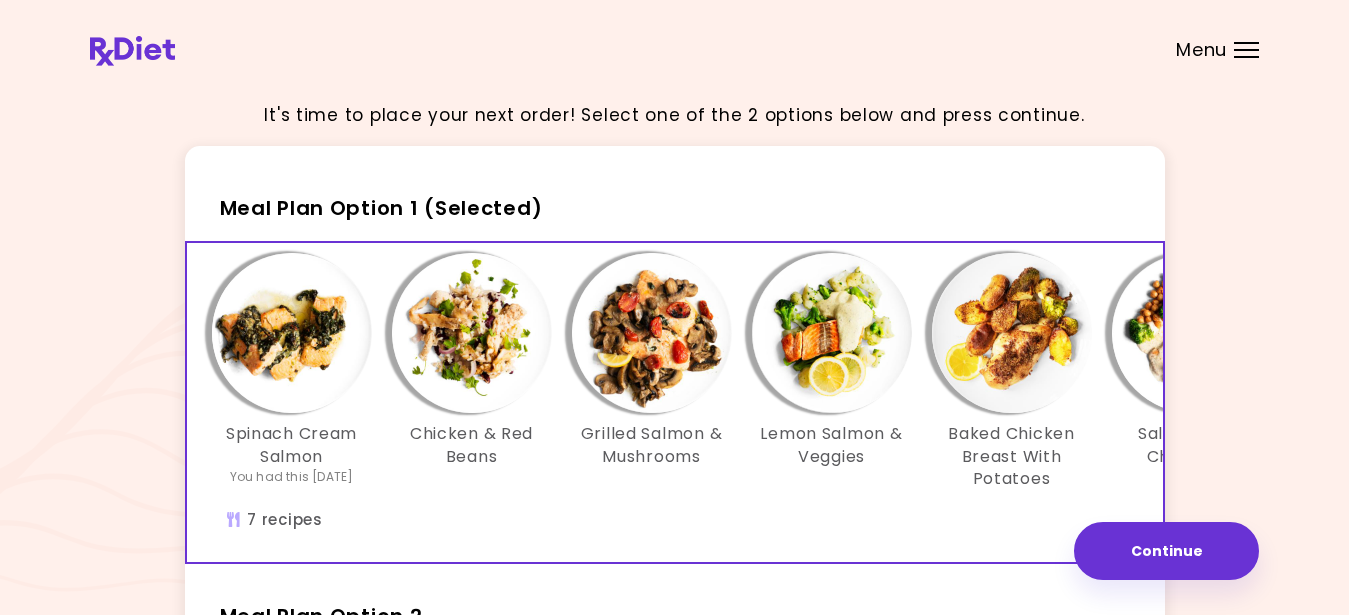 scroll, scrollTop: 0, scrollLeft: 0, axis: both 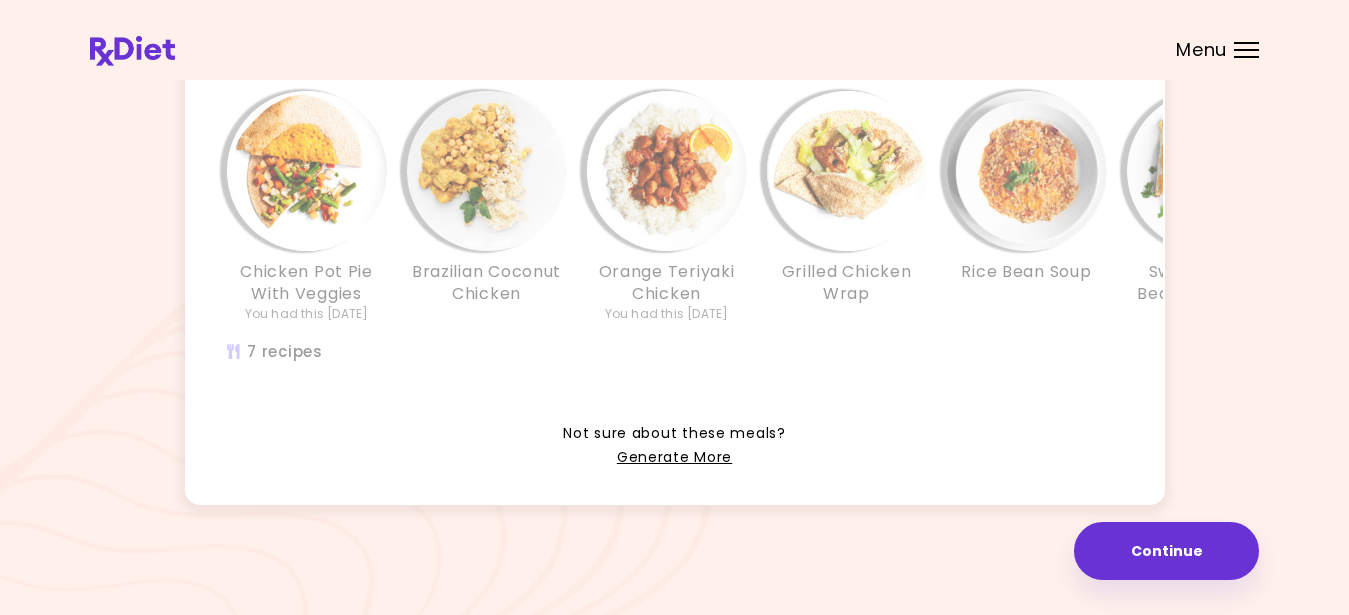 click on "Chicken Pot Pie With Veggies You had this [DATE]   Brazilian Coconut Chicken   Orange Teriyaki Chicken You had this [DATE]   Grilled Chicken Wrap   Rice Bean Soup   Sweet Potato Bean Enchiladas   Veggie Taco Salad You had this [DATE]" at bounding box center [847, 217] 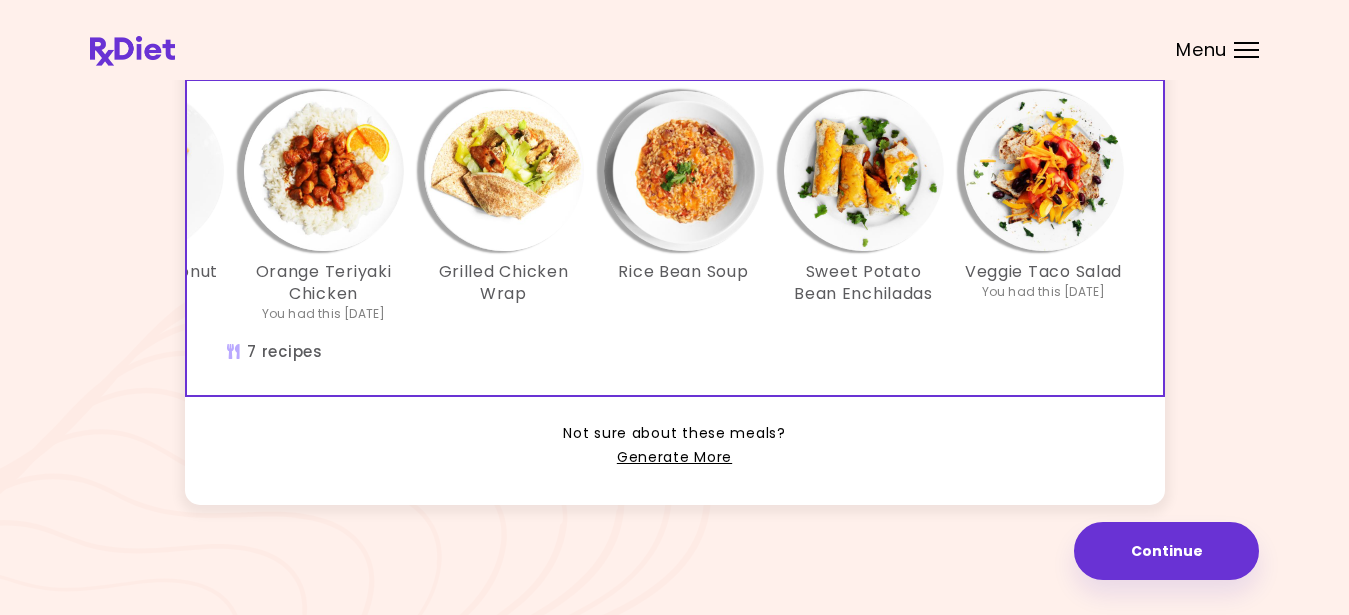 scroll, scrollTop: 0, scrollLeft: 344, axis: horizontal 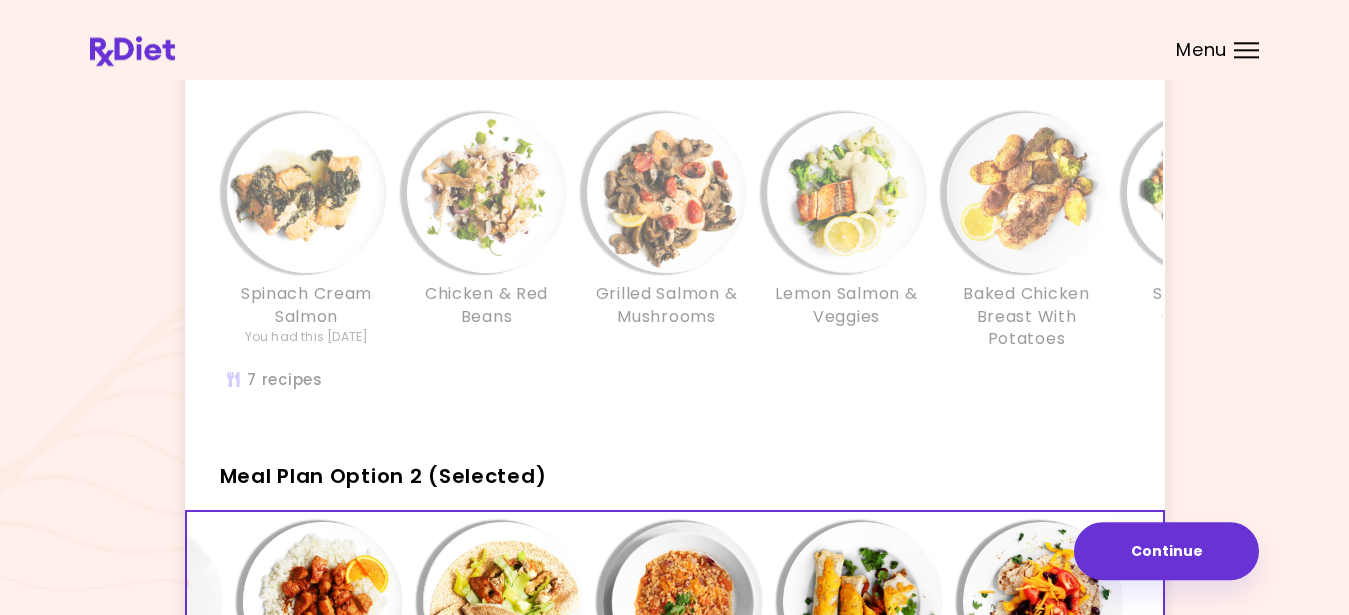 click on "Spinach Cream Salmon You had this [DATE]   Chicken & Red Beans   Grilled Salmon & Mushrooms   Lemon Salmon & Veggies   Baked Chicken Breast With Potatoes   Salmon With Chickpeas   Chicken with Chickpeas" at bounding box center (847, 262) 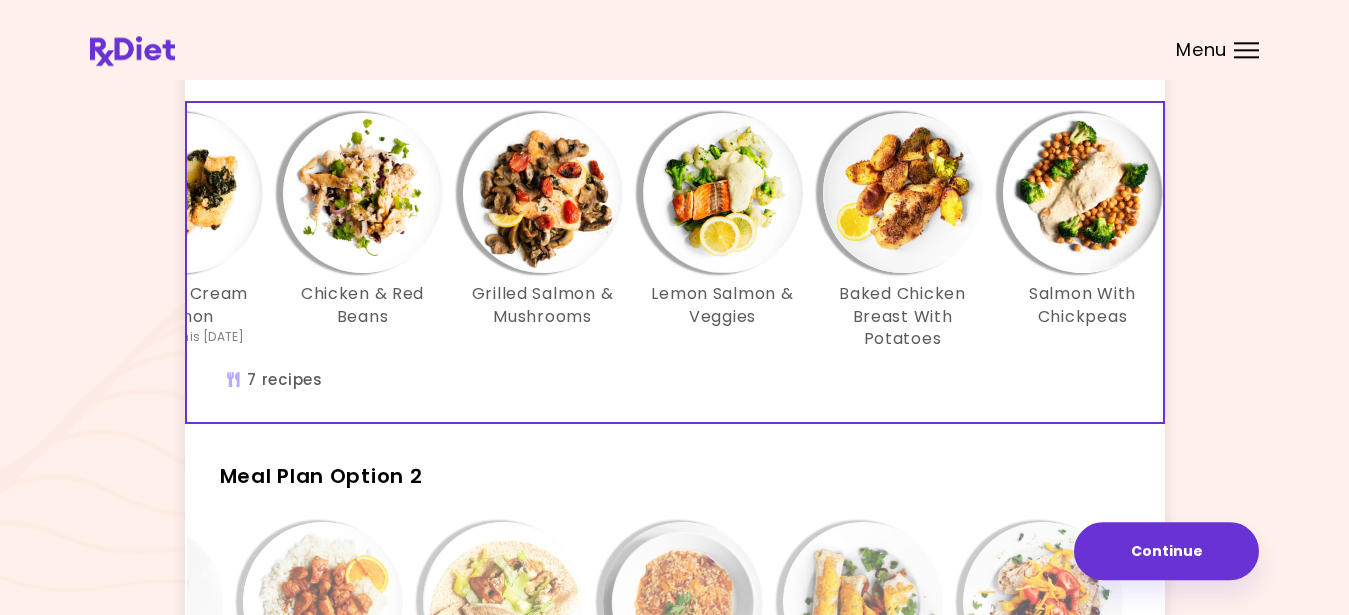 scroll, scrollTop: 0, scrollLeft: 0, axis: both 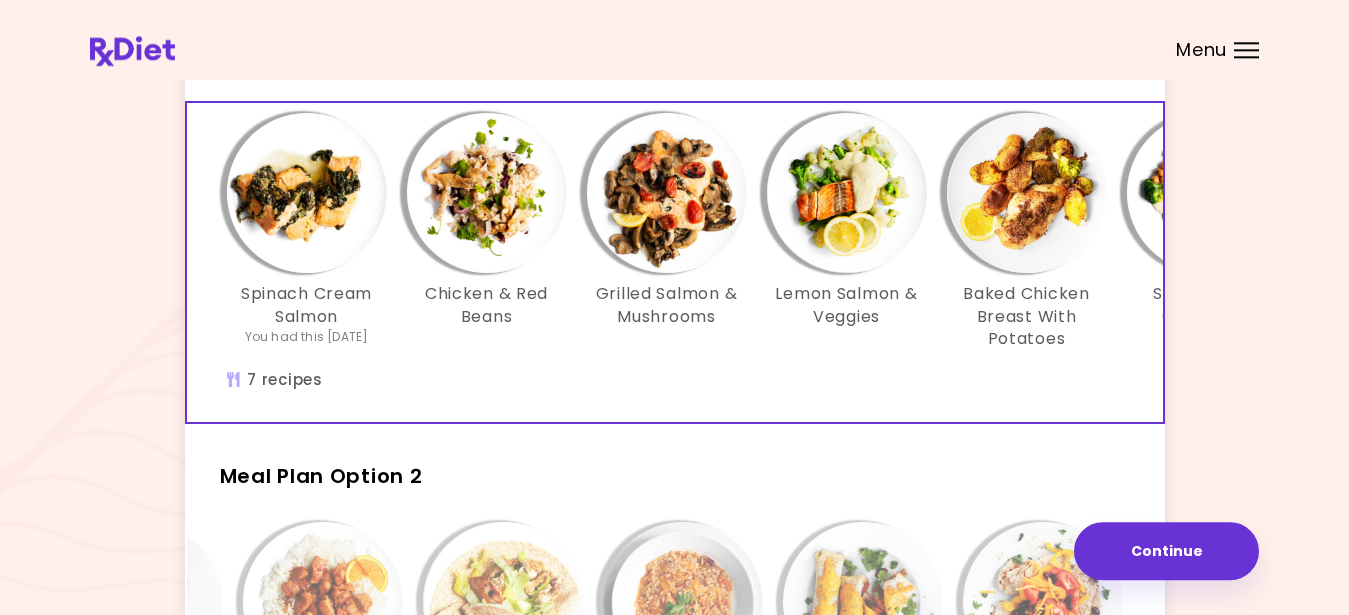 click on "Meal Plan Option 2" at bounding box center [675, 467] 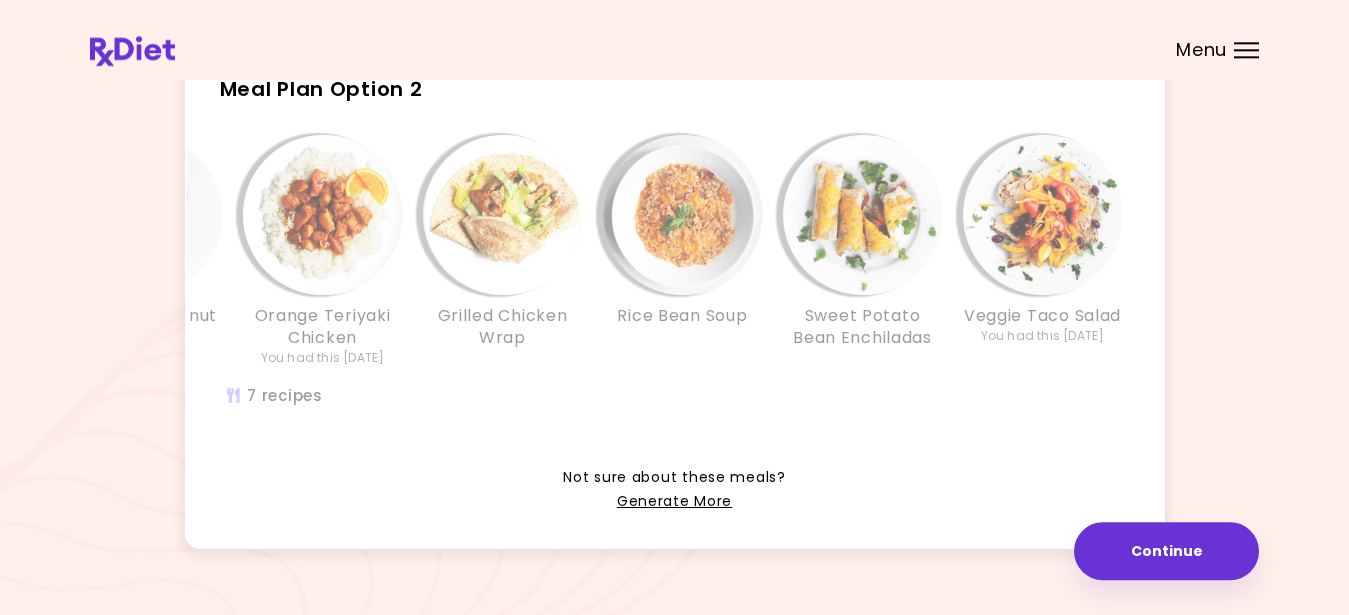 scroll, scrollTop: 529, scrollLeft: 0, axis: vertical 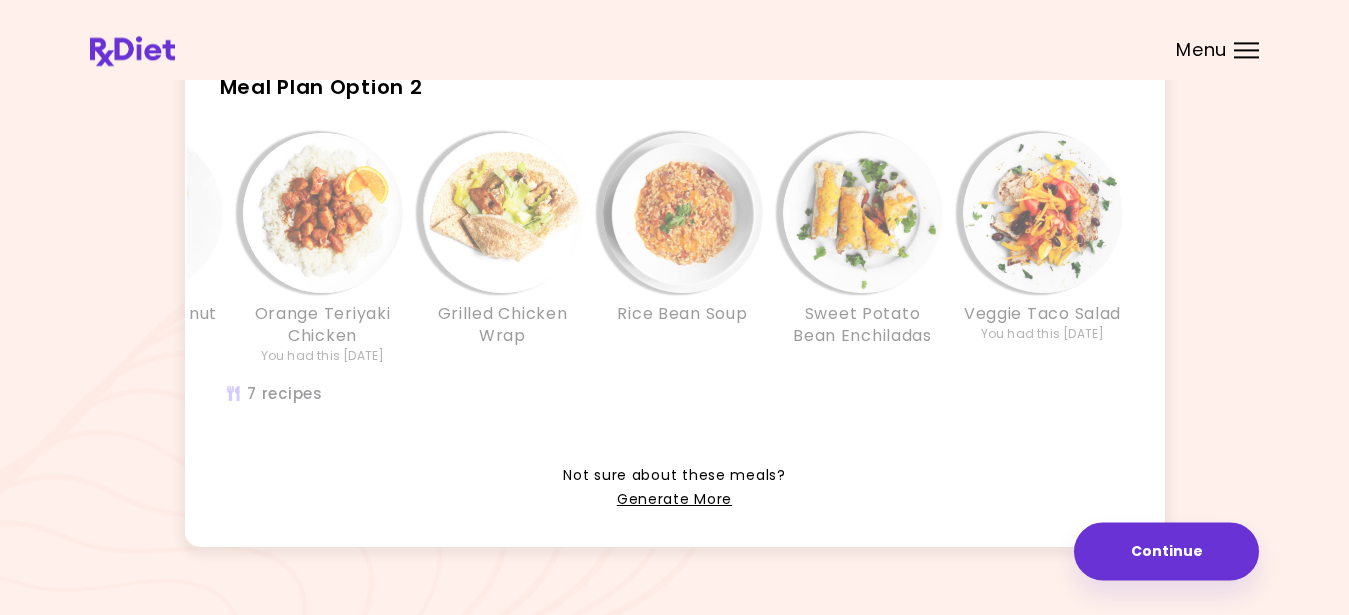 click on "Chicken Pot Pie With Veggies You had this [DATE]   Brazilian Coconut Chicken   Orange Teriyaki Chicken You had this [DATE]   Grilled Chicken Wrap   Rice Bean Soup   Sweet Potato Bean Enchiladas   Veggie Taco Salad You had this [DATE]" at bounding box center (503, 280) 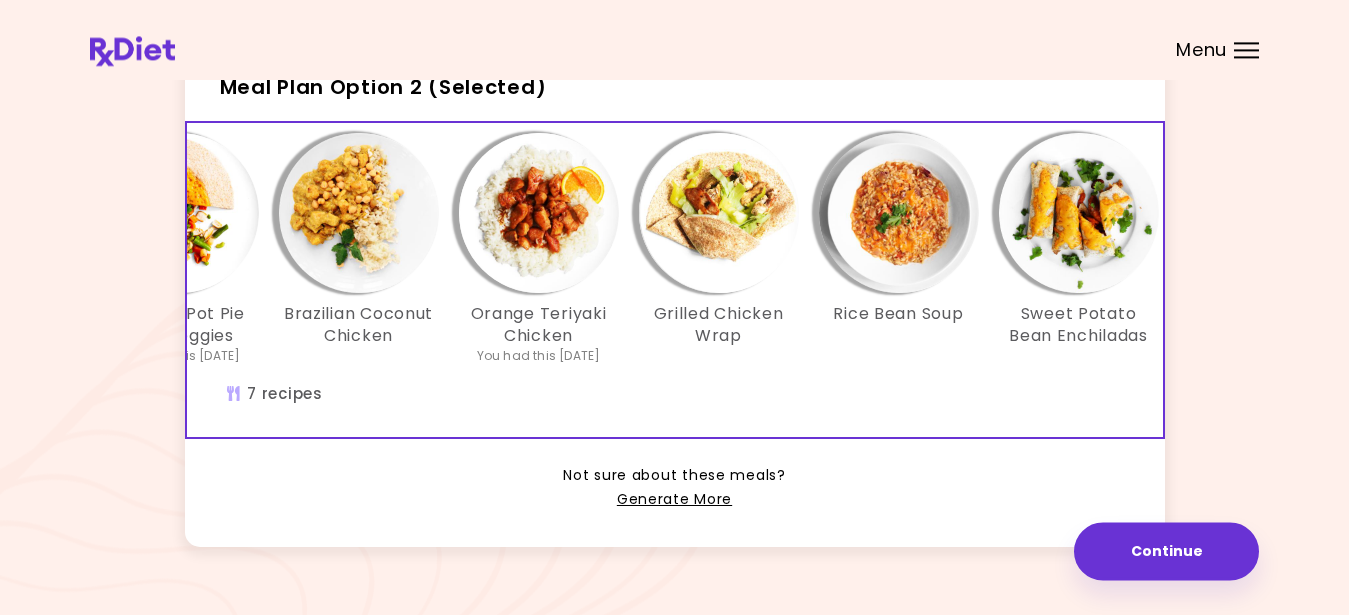 scroll, scrollTop: 0, scrollLeft: 59, axis: horizontal 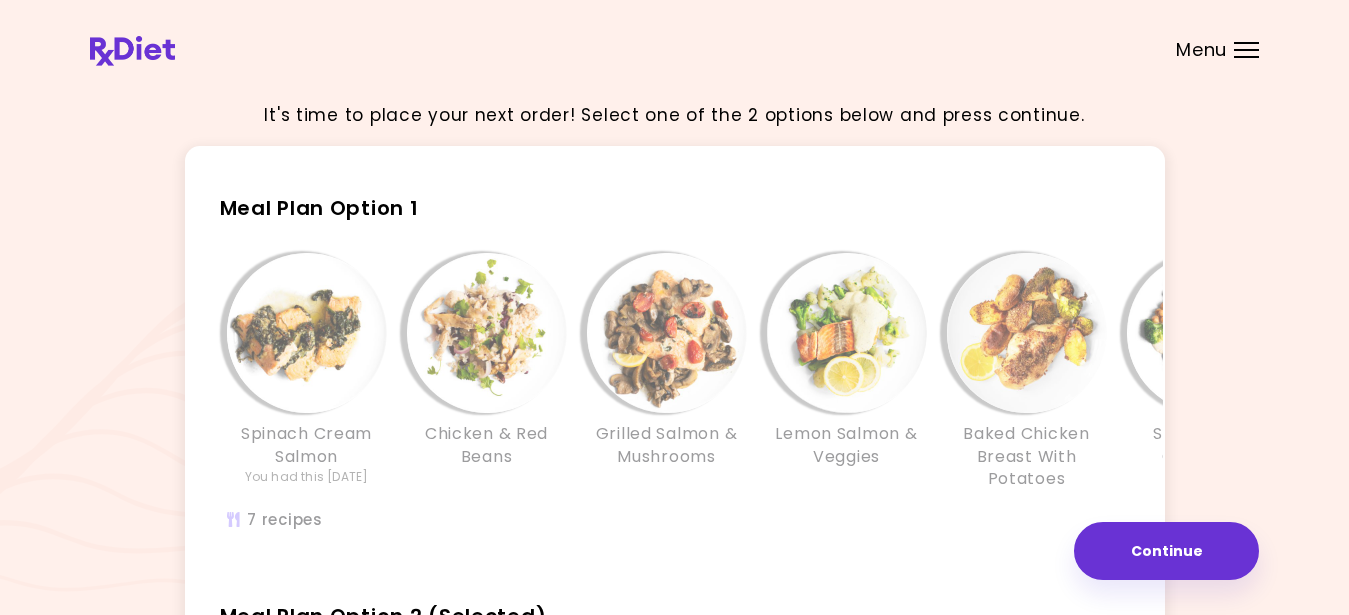click on "Meal Plan Option 1" at bounding box center (675, 199) 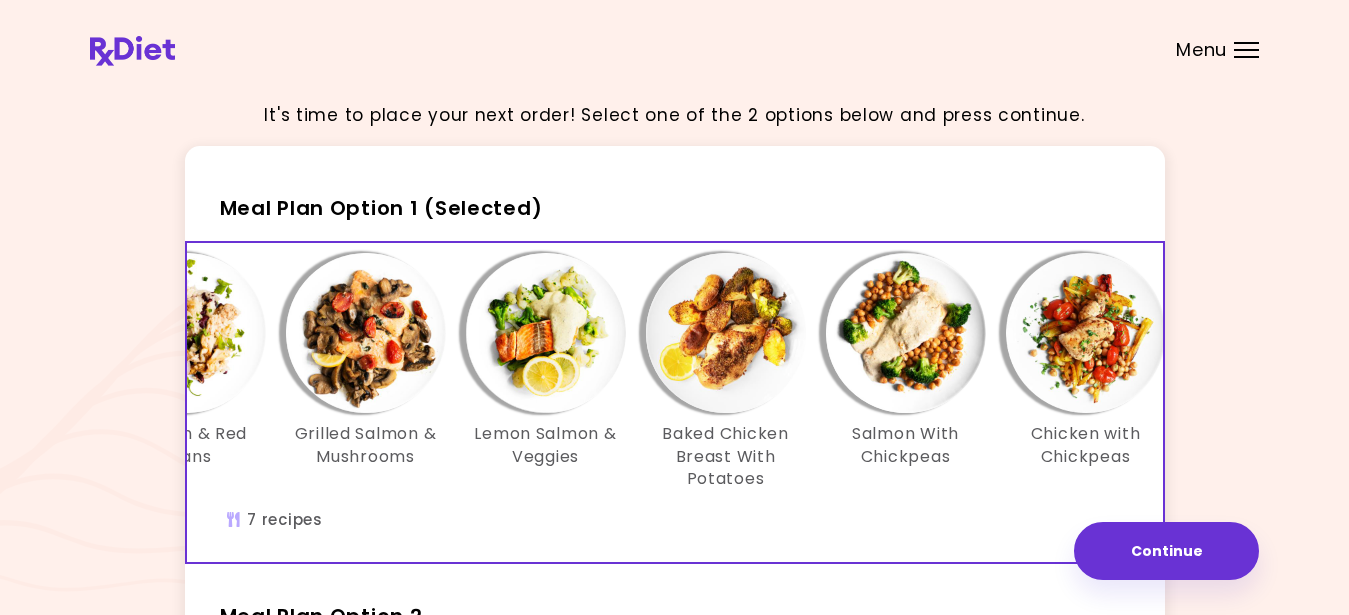 scroll, scrollTop: 0, scrollLeft: 326, axis: horizontal 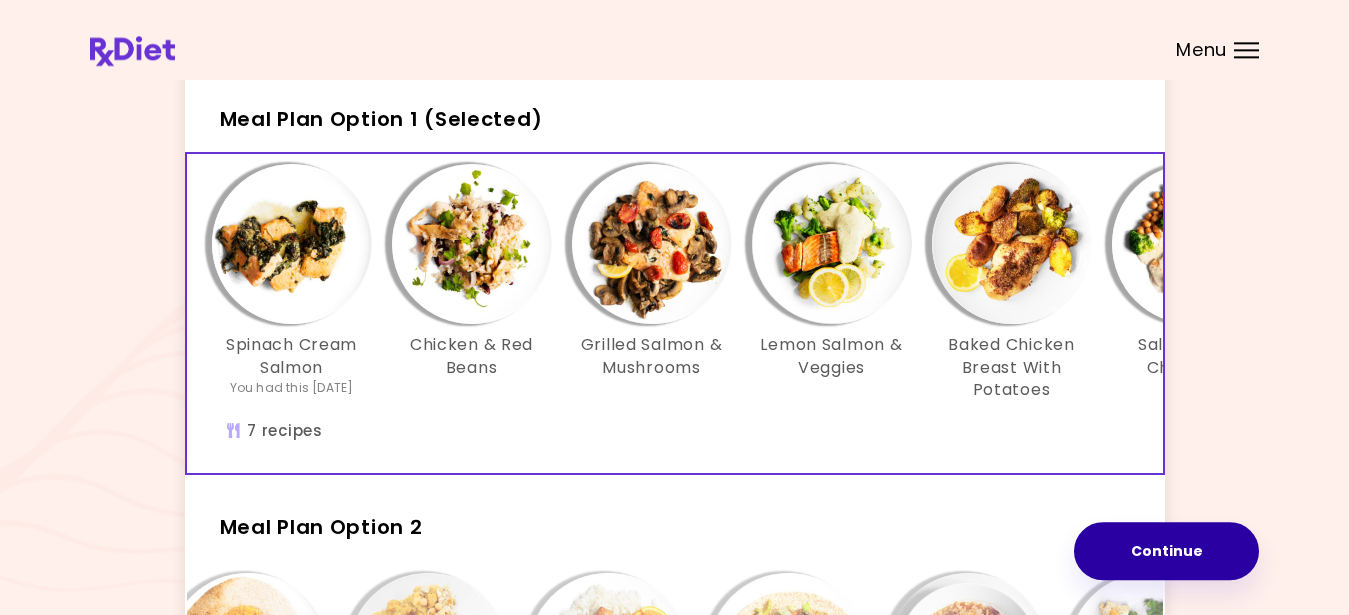 click on "Continue" at bounding box center [1166, 551] 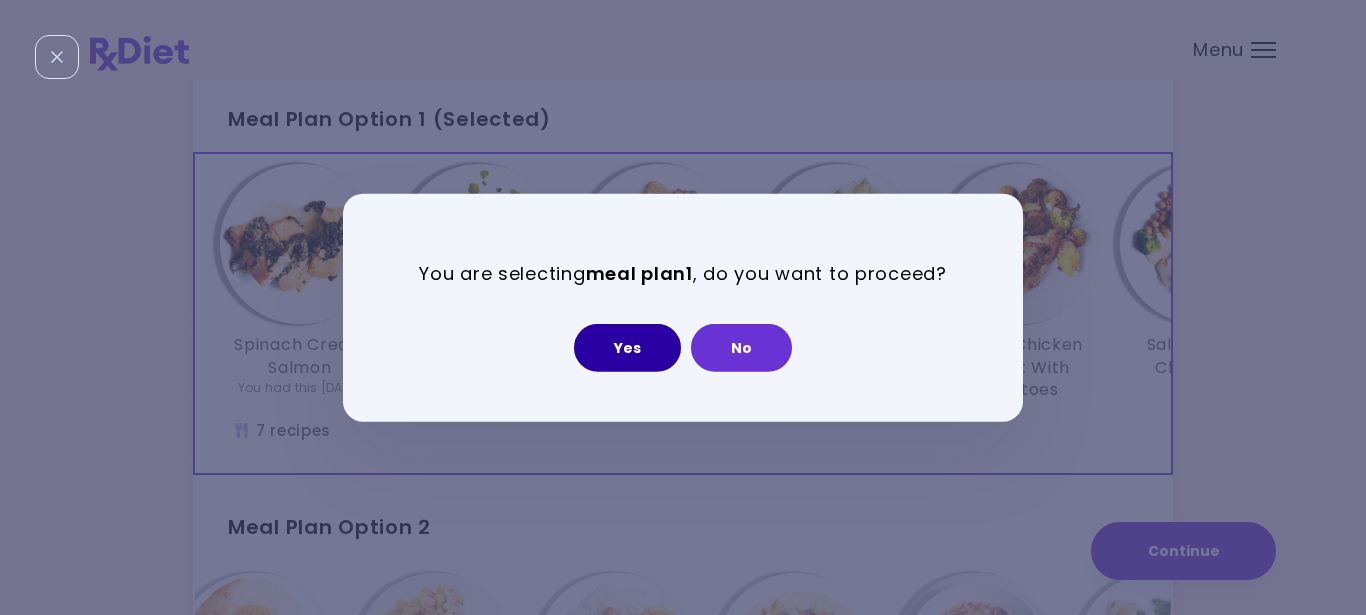 click on "Yes" at bounding box center [627, 348] 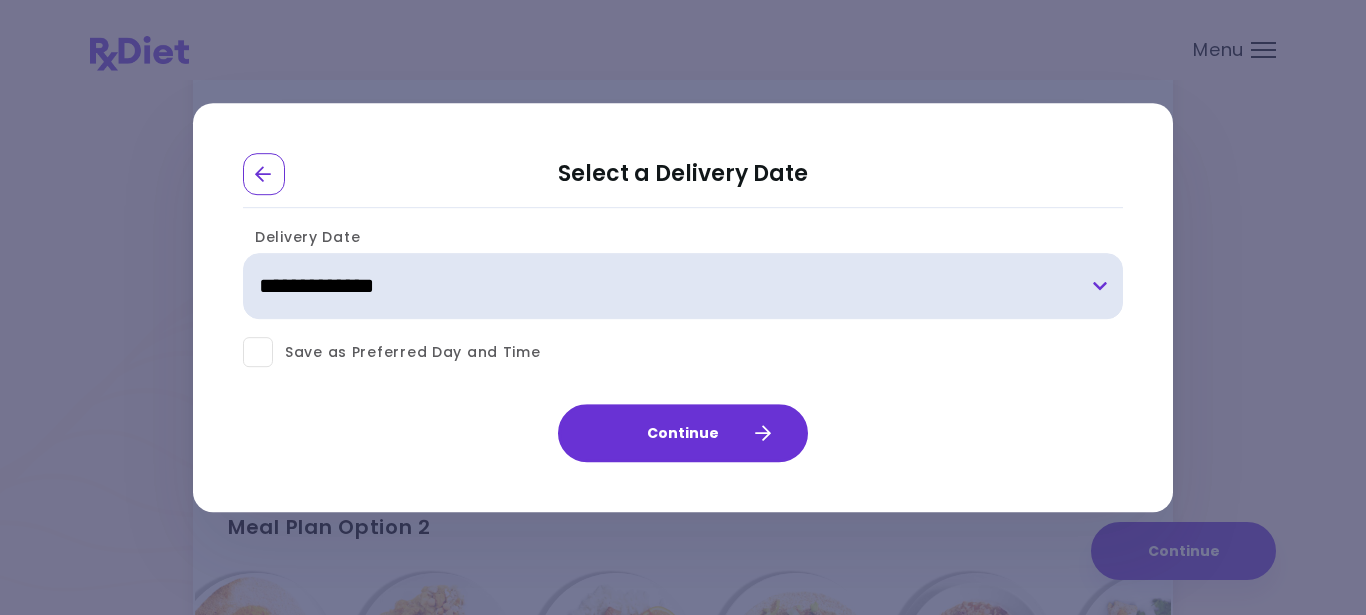 click on "**********" at bounding box center (683, 287) 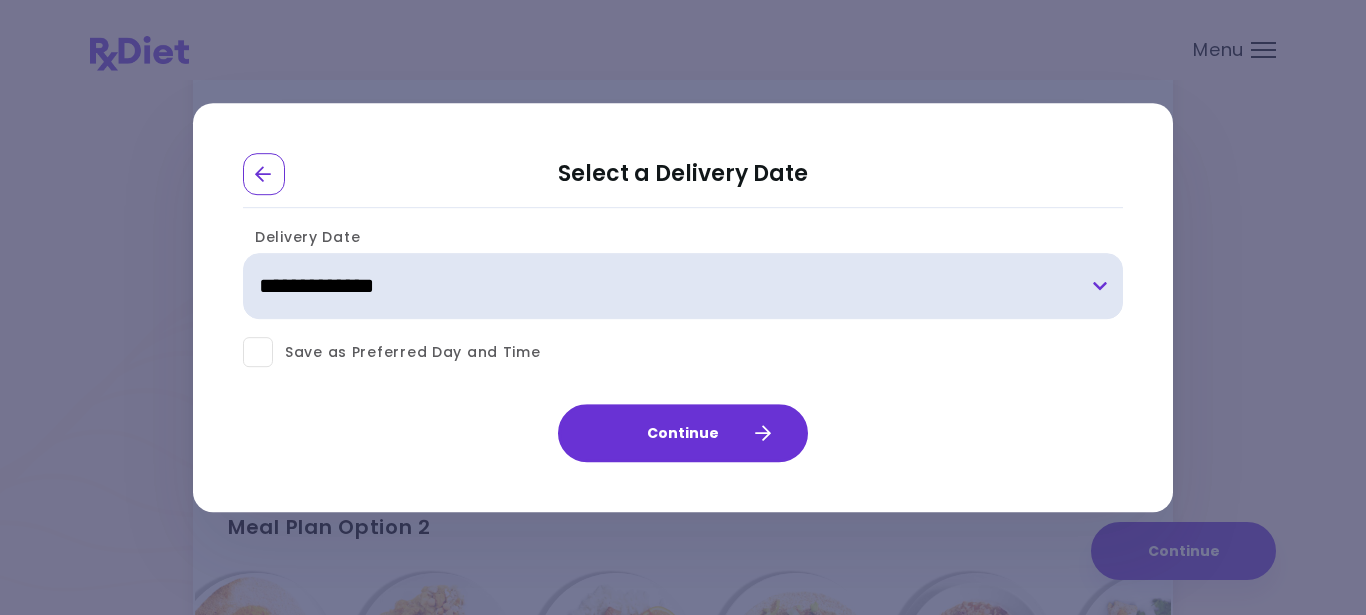 select on "**********" 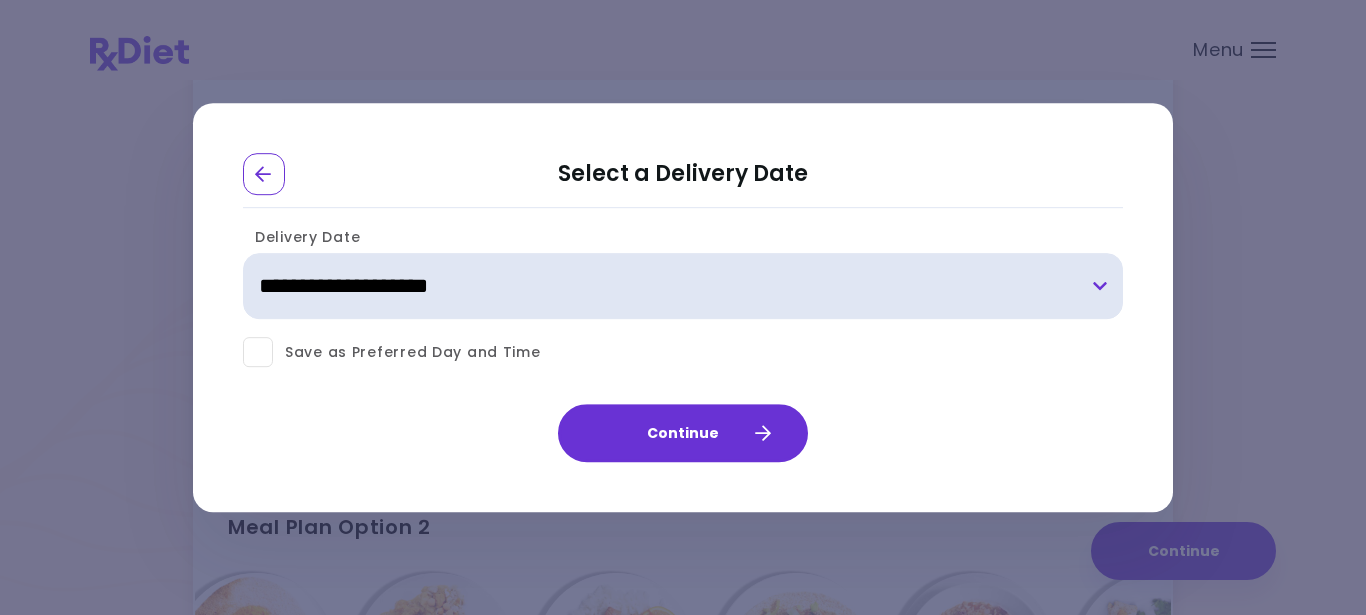 click on "**********" at bounding box center [0, 0] 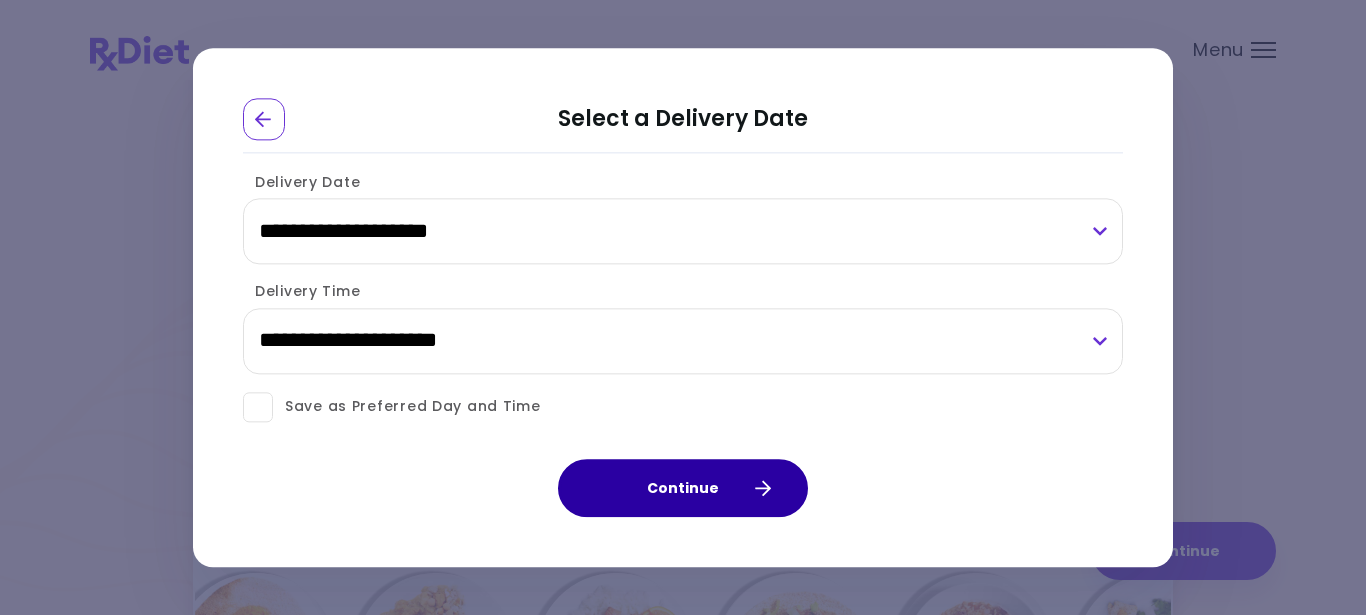 click 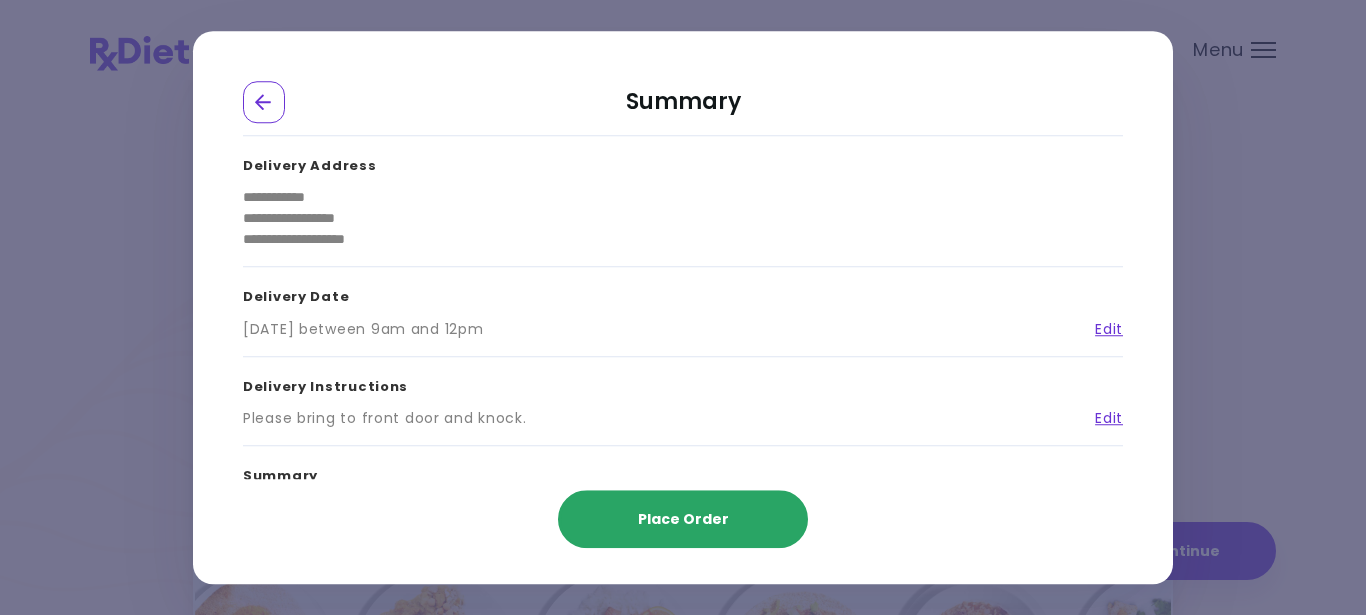 click on "Place Order" at bounding box center (683, 519) 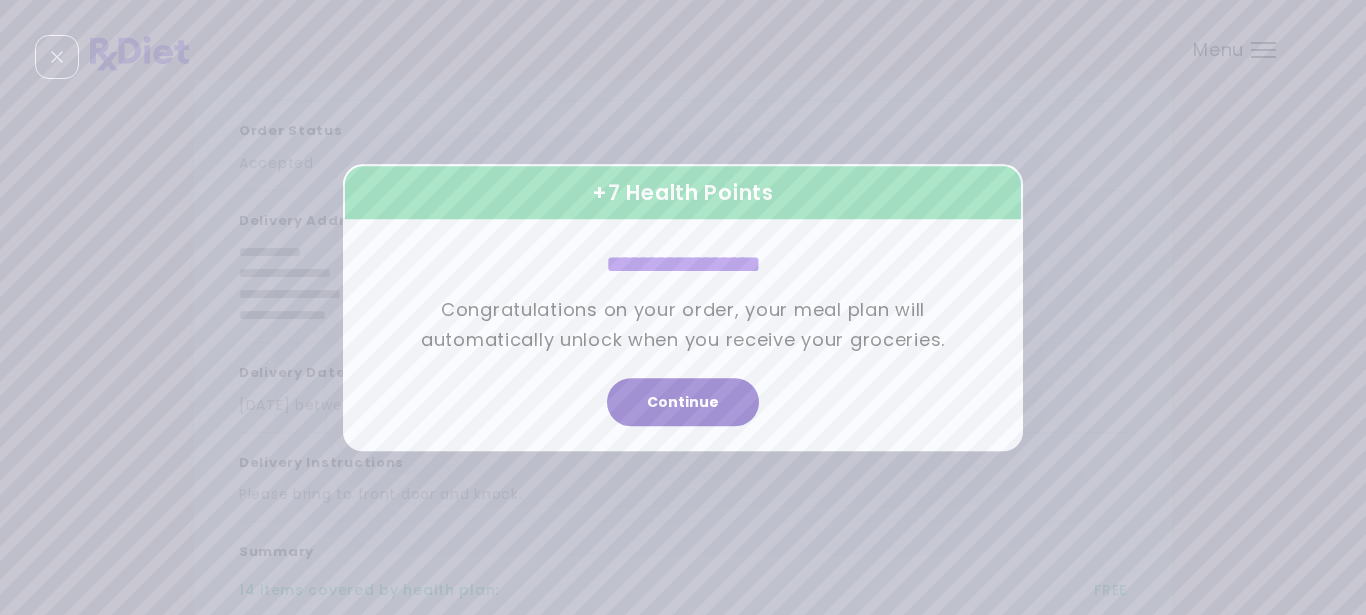 click on "Continue" at bounding box center [683, 402] 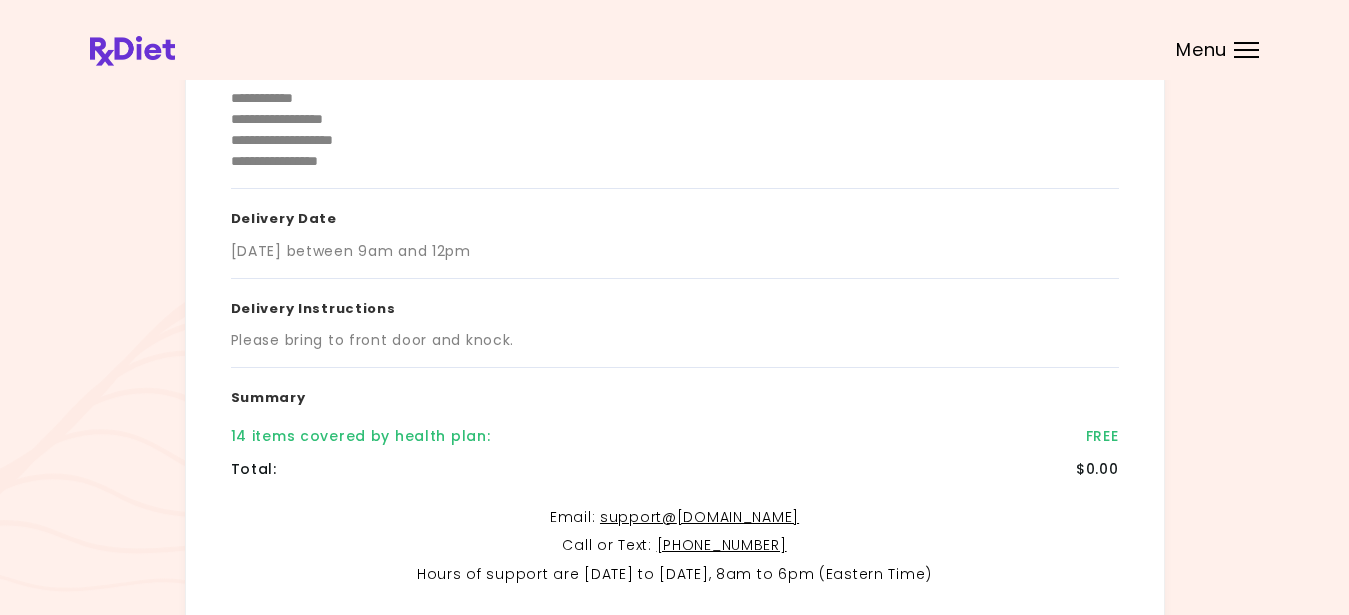 scroll, scrollTop: 231, scrollLeft: 0, axis: vertical 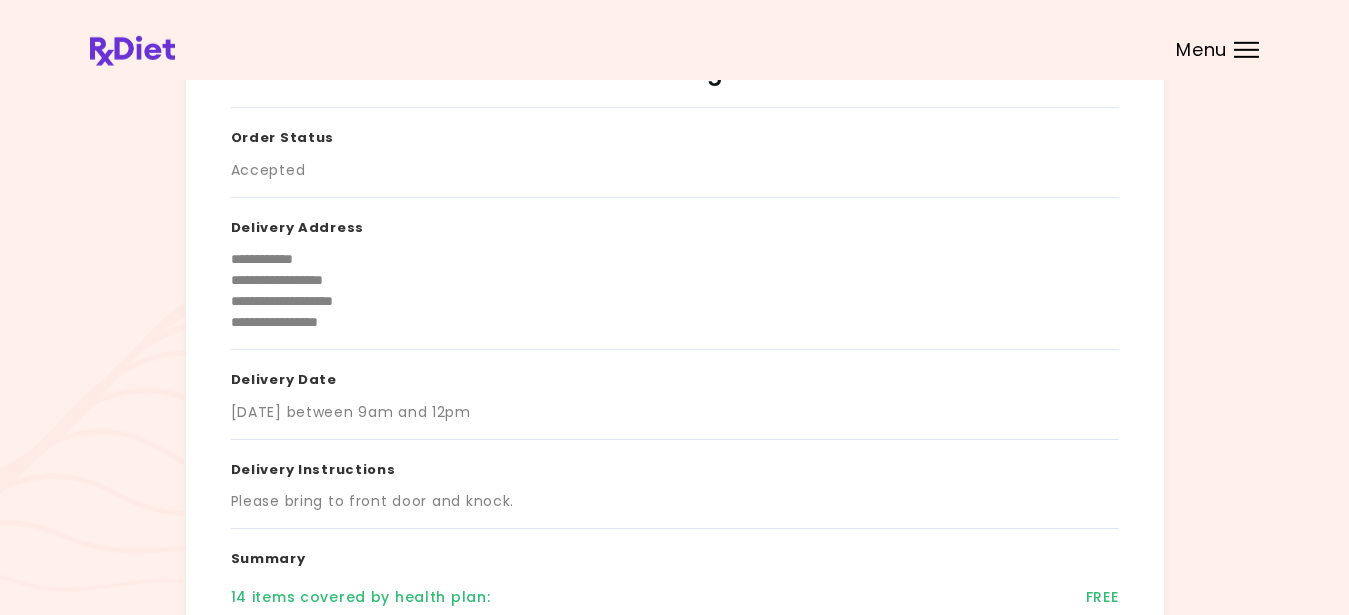 click at bounding box center [1246, 50] 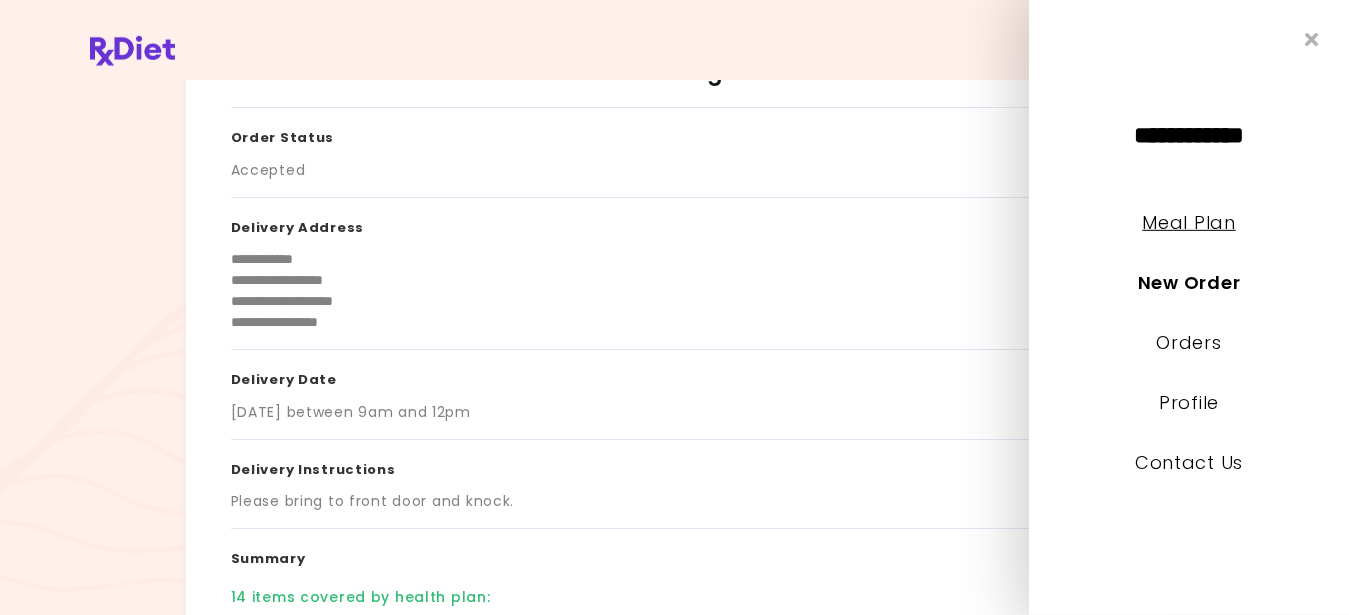 click on "Meal Plan" at bounding box center (1188, 222) 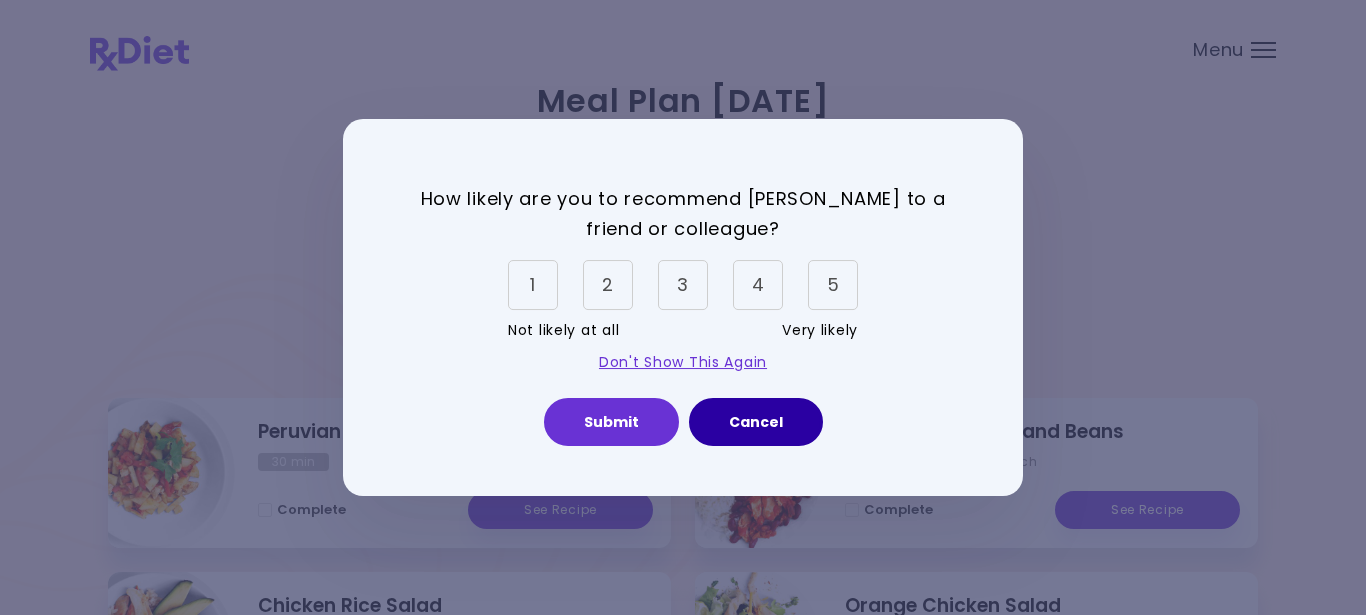 click on "Cancel" at bounding box center [756, 422] 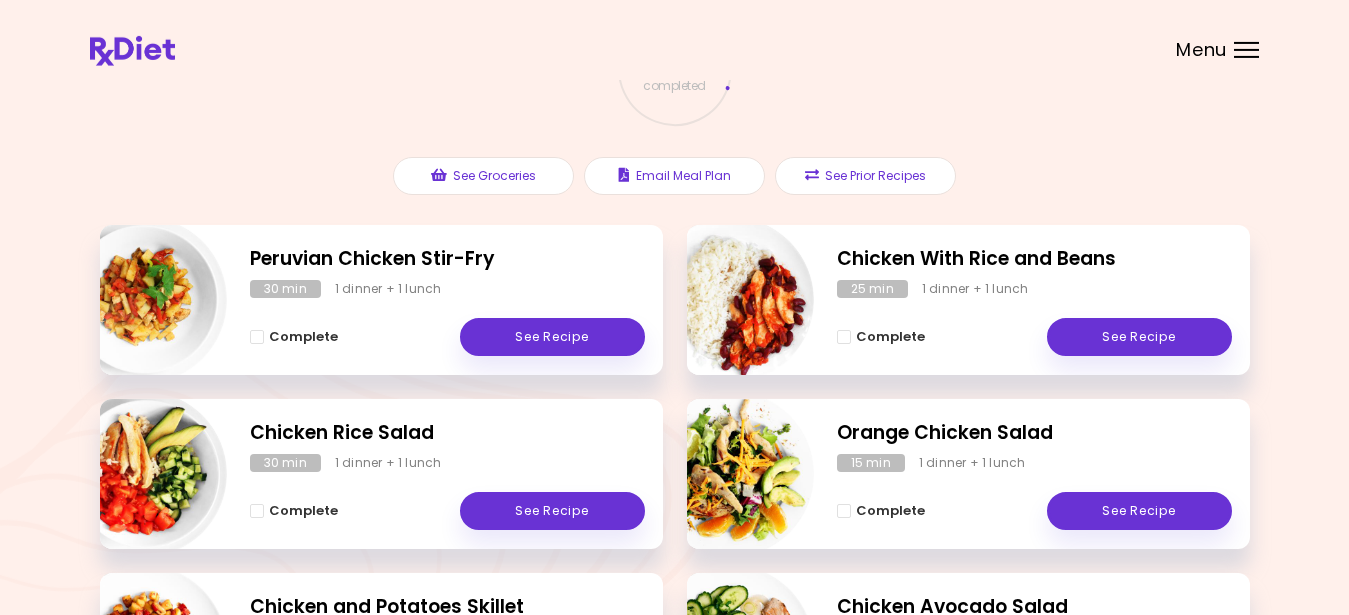scroll, scrollTop: 0, scrollLeft: 0, axis: both 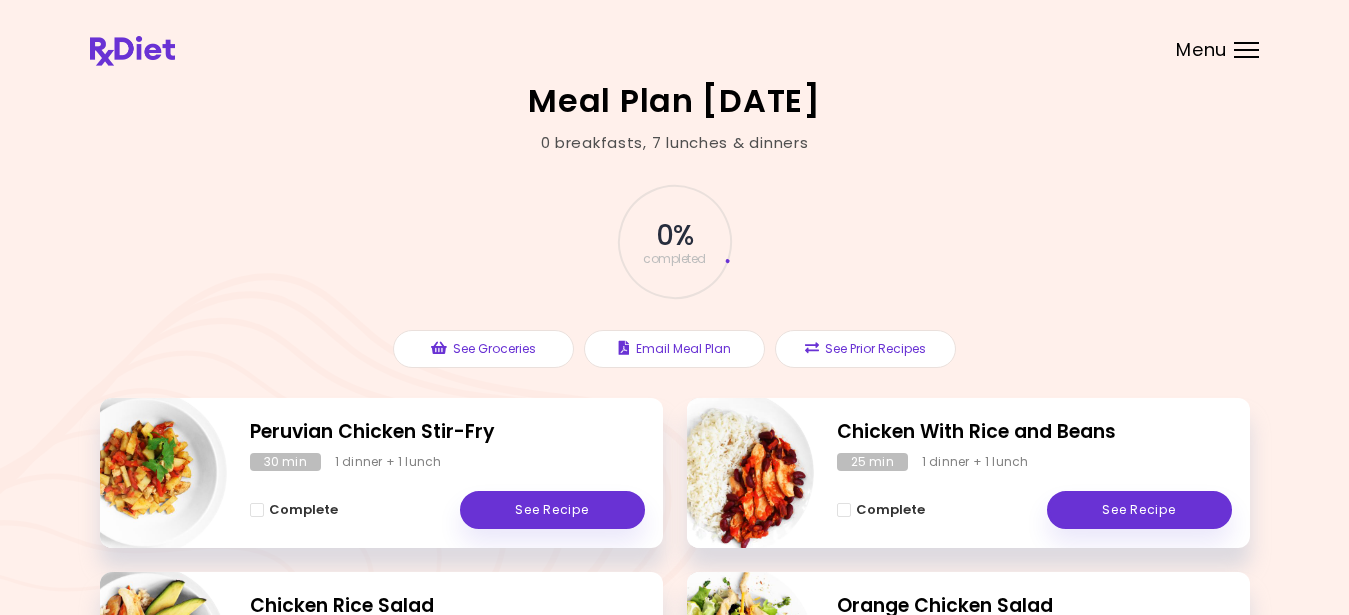 click on "Menu" at bounding box center (1246, 50) 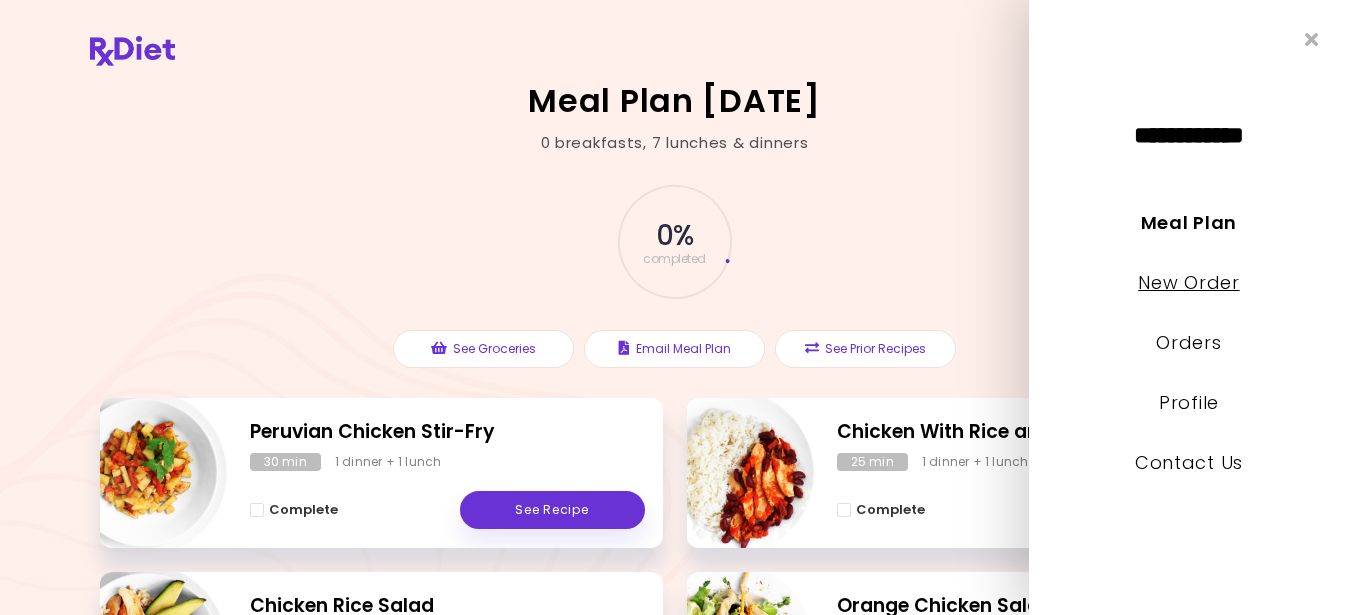 click on "New Order" at bounding box center (1188, 282) 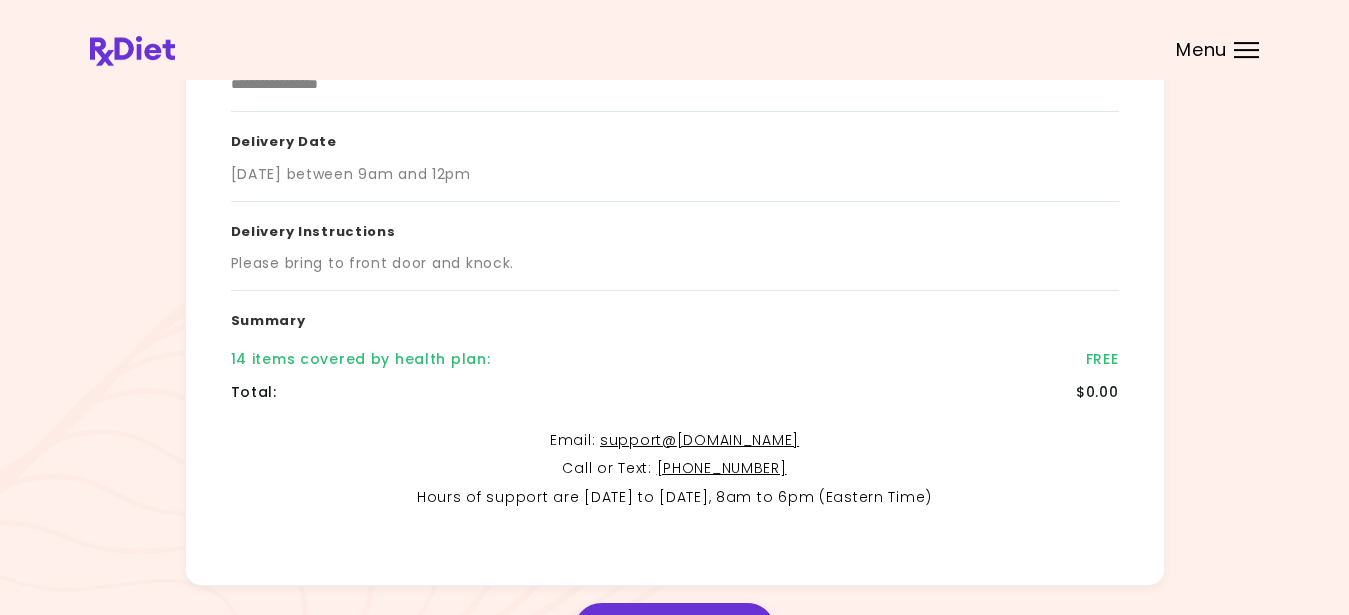 scroll, scrollTop: 379, scrollLeft: 0, axis: vertical 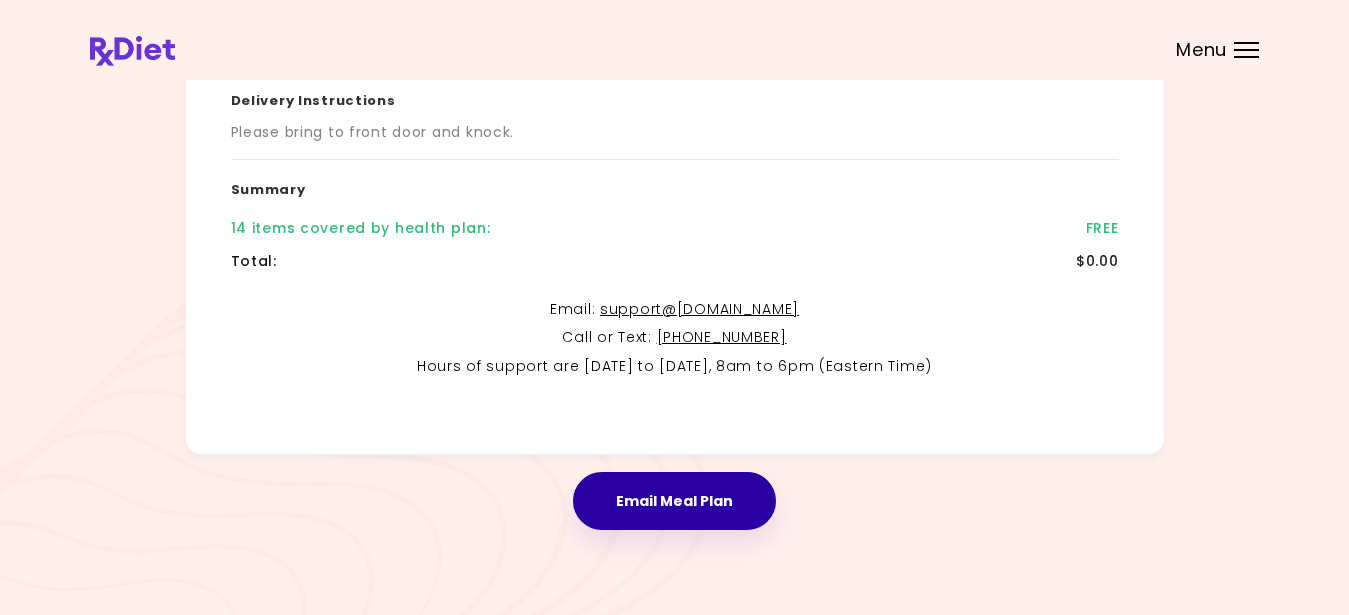 click on "Email Meal Plan" at bounding box center [674, 501] 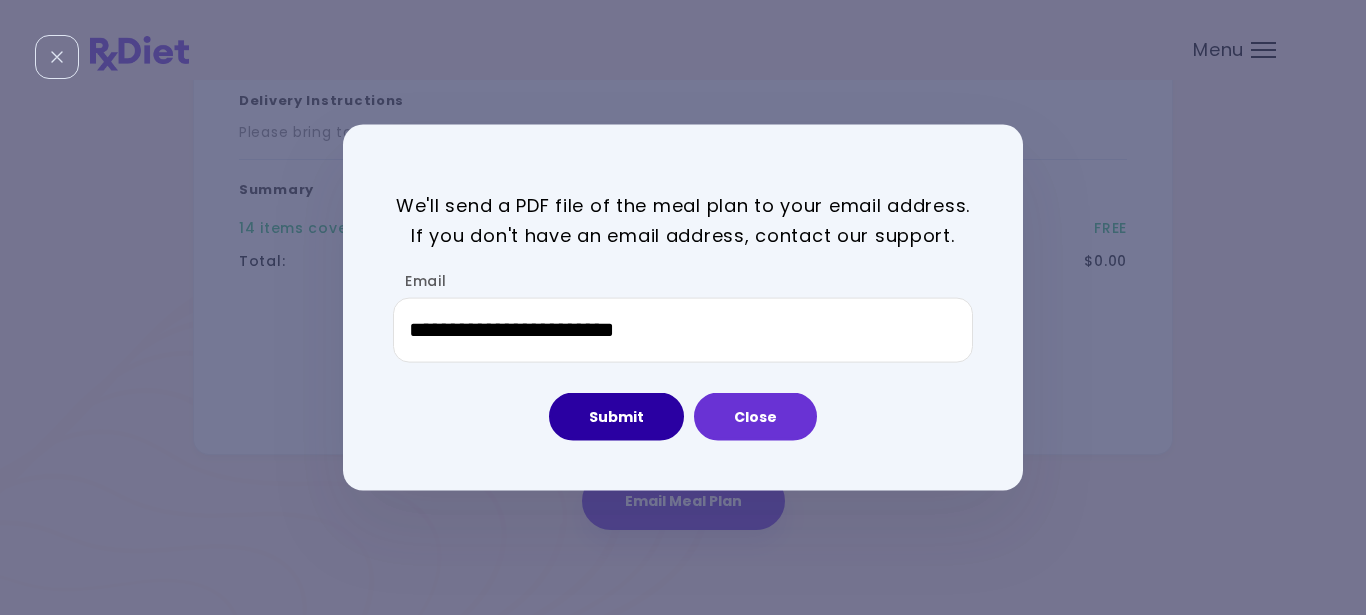 click on "Submit" at bounding box center [616, 417] 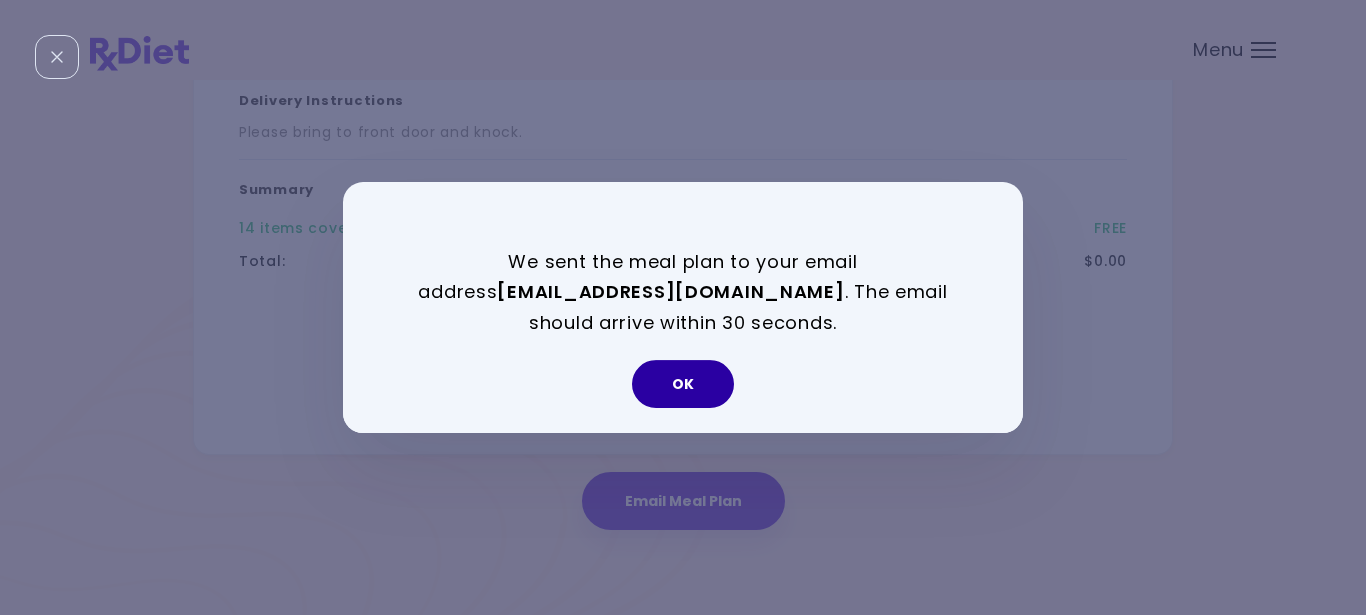 click on "OK" at bounding box center [683, 384] 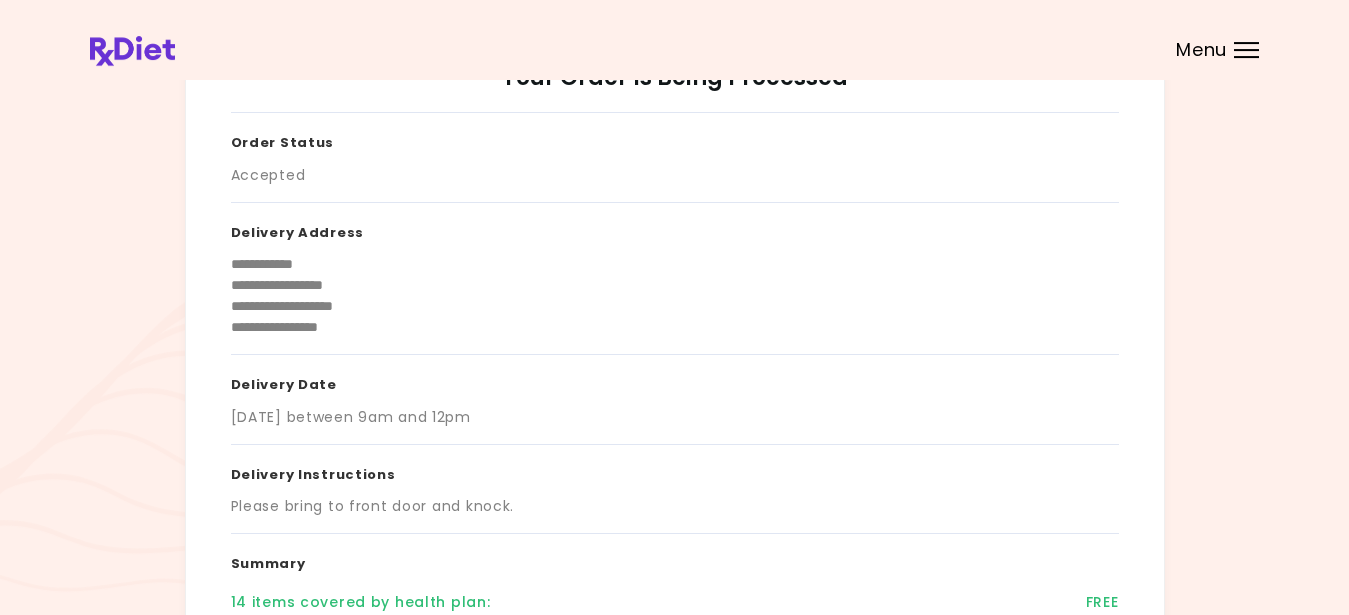 scroll, scrollTop: 0, scrollLeft: 0, axis: both 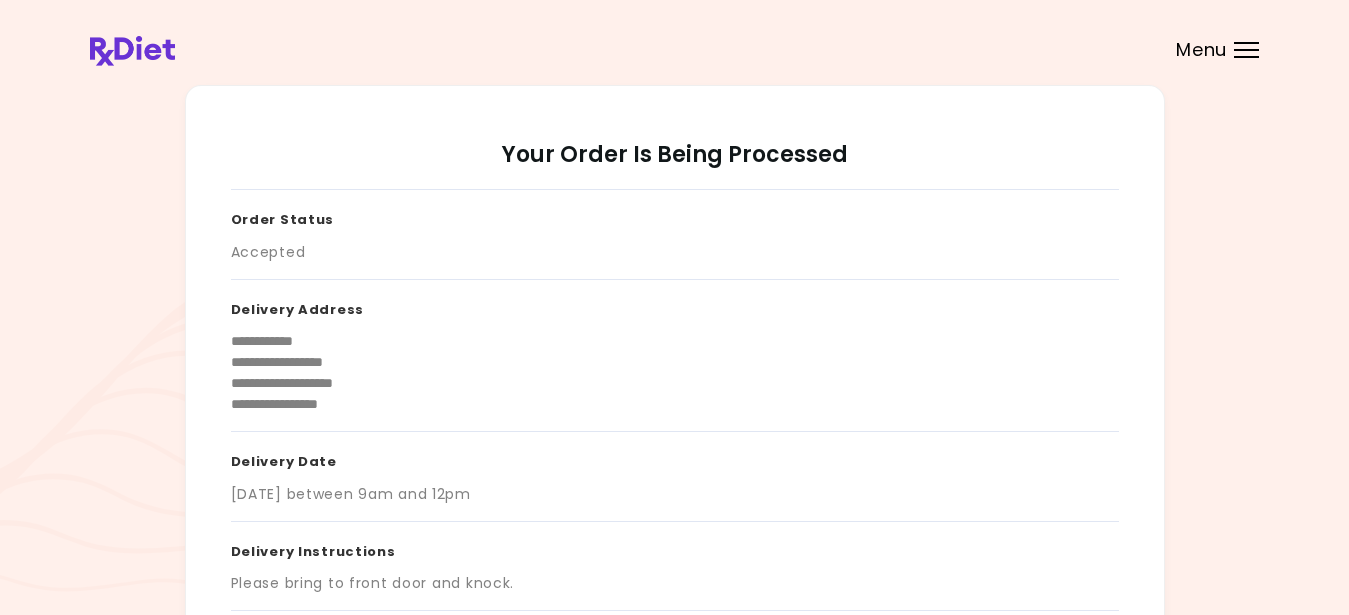 click on "Menu" at bounding box center [1246, 50] 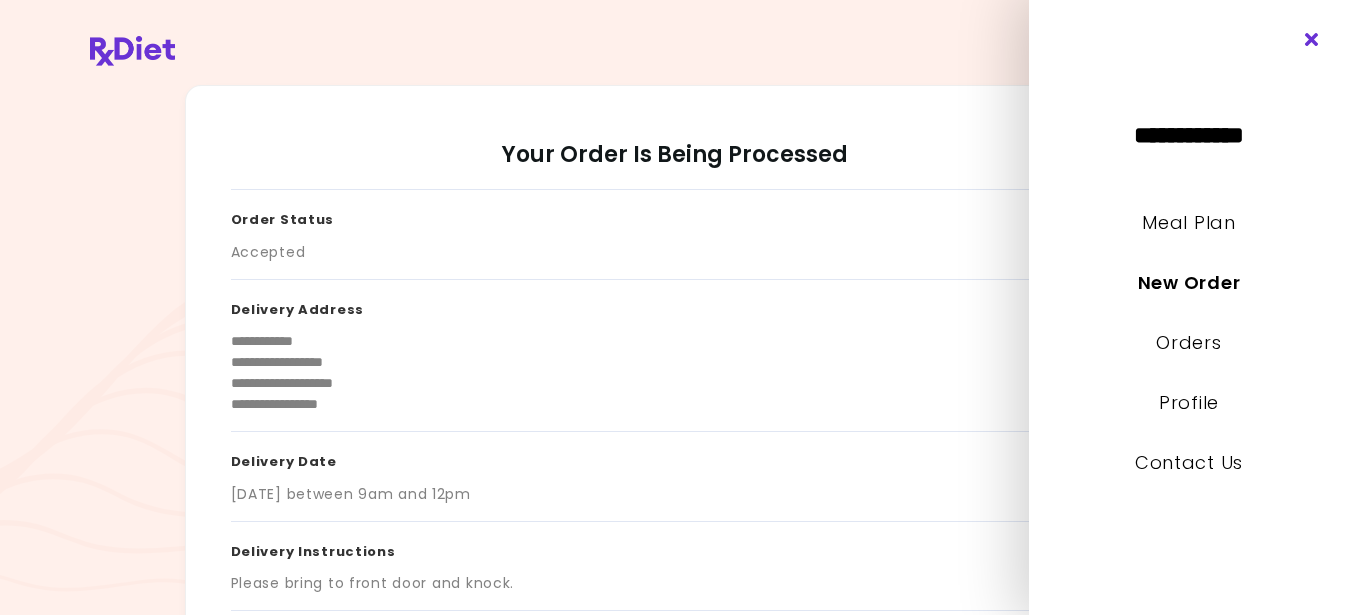 click at bounding box center (1312, 40) 